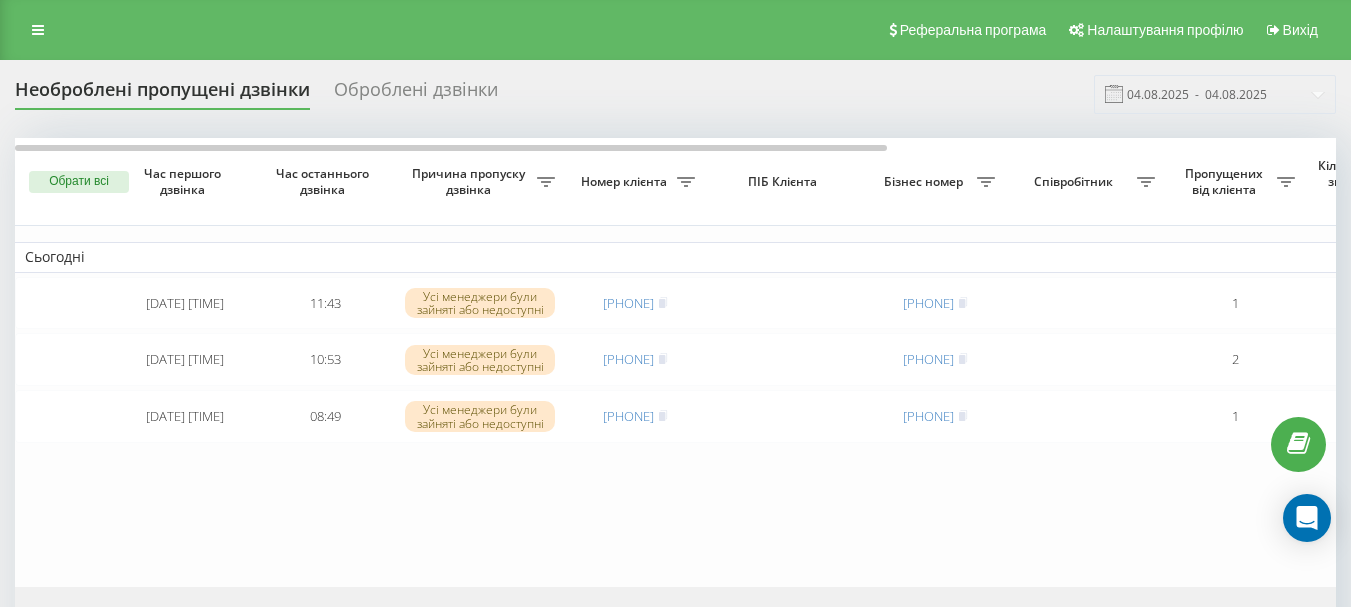 scroll, scrollTop: 0, scrollLeft: 0, axis: both 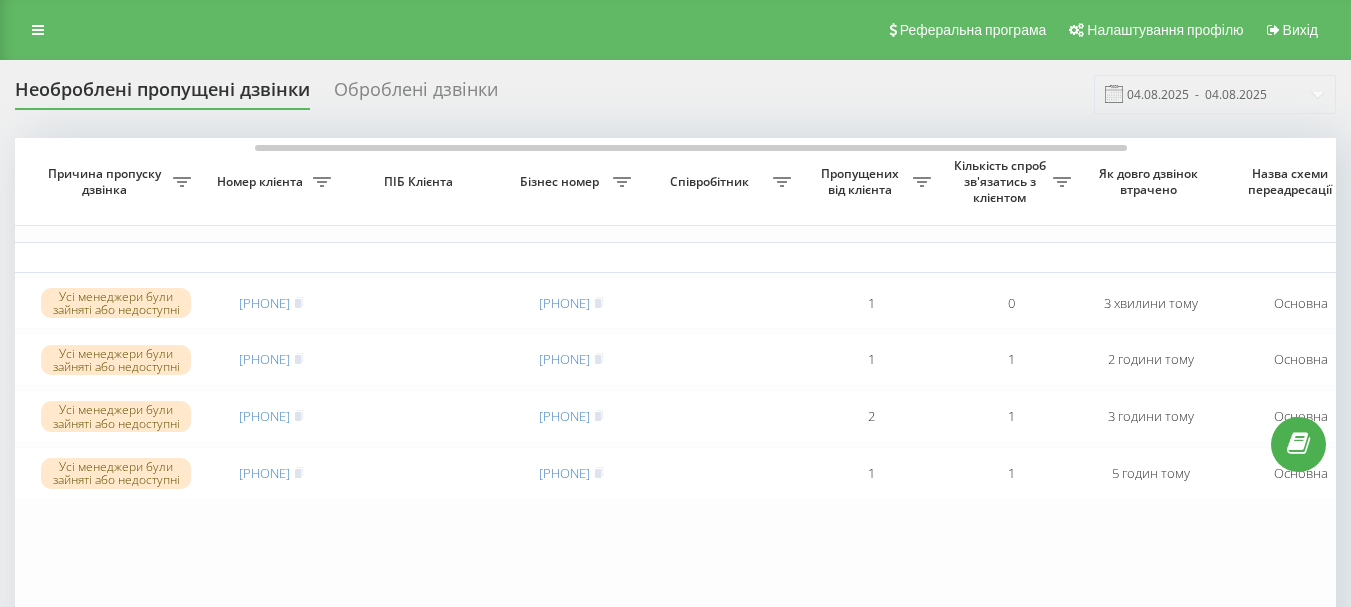 click at bounding box center (421, 303) 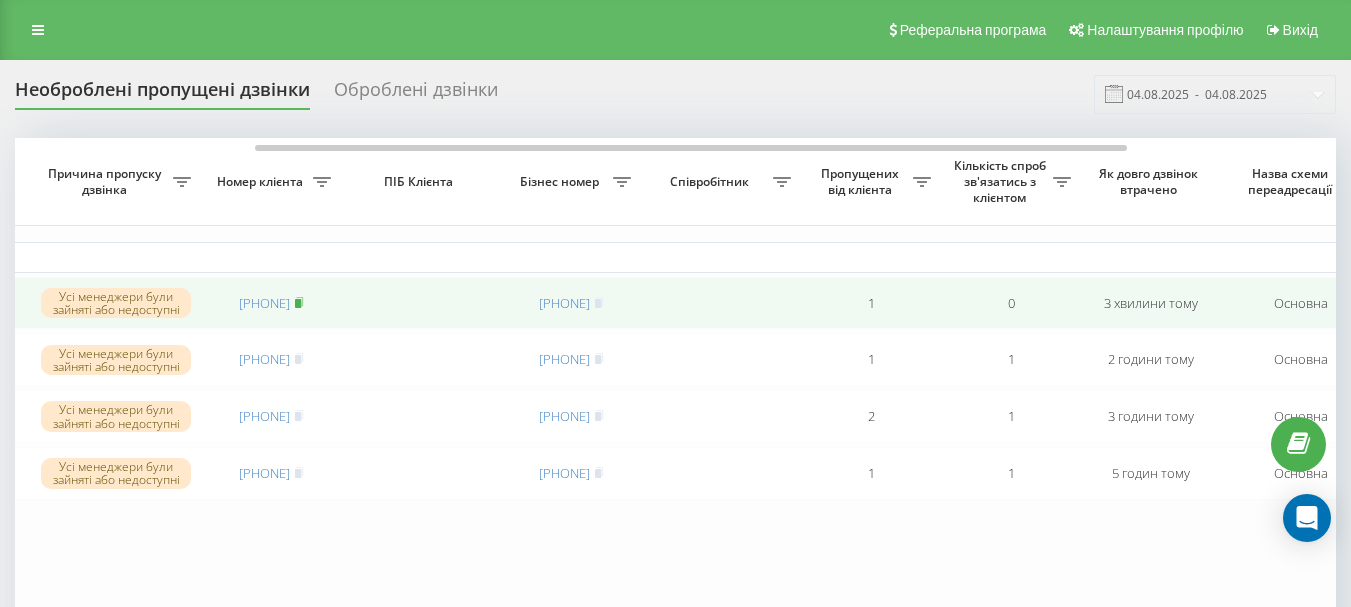 click 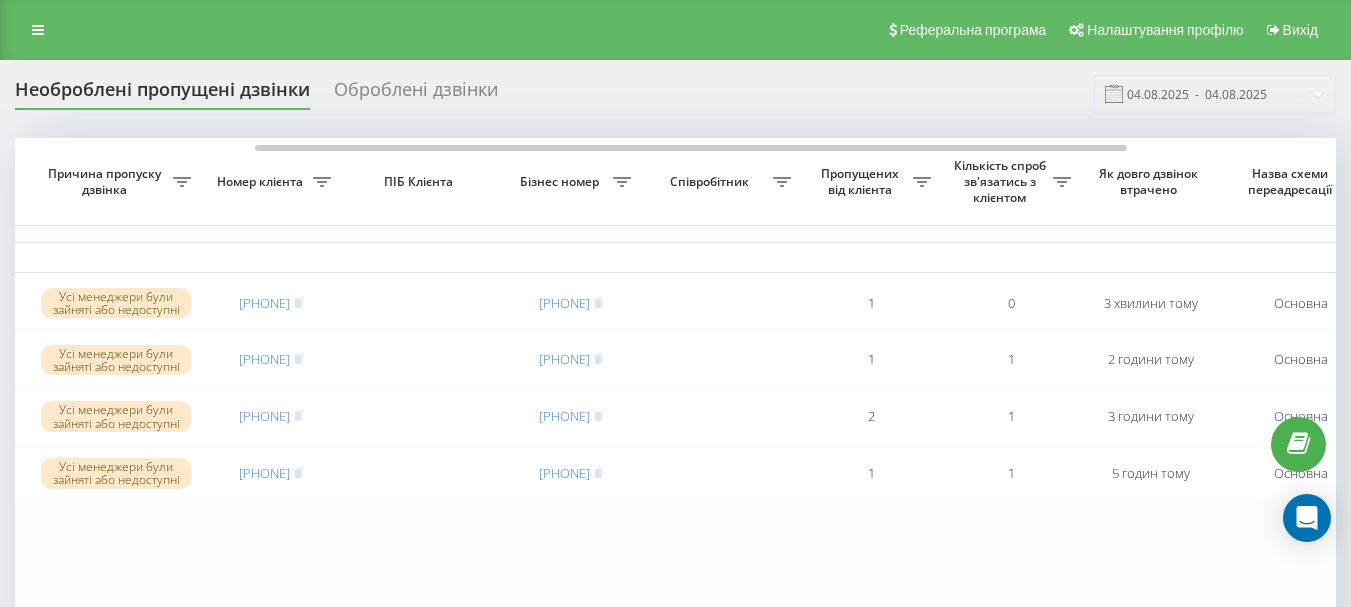 click on "Сьогодні [DATE] [TIME] [TIME] Усі менеджери були зайняті або недоступні [PHONE] [PHONE] 1 0 [TIME_AGO] Основна Обробити Не вдалося зв'язатися Зв'язався з клієнтом за допомогою іншого каналу Клієнт передзвонив сам з іншого номера Інший варіант [DATE] [TIME] [TIME] Усі менеджери були зайняті або недоступні [PHONE] [PHONE] 1 1 [TIME_AGO] Основна Обробити Не вдалося зв'язатися Зв'язався з клієнтом за допомогою іншого каналу Клієнт передзвонив сам з іншого номера Інший варіант [DATE] [TIME] [TIME] Усі менеджери були зайняті або недоступні [PHONE] [PHONE] 2 1 [TIME_AGO] Основна" at bounding box center (651, 390) 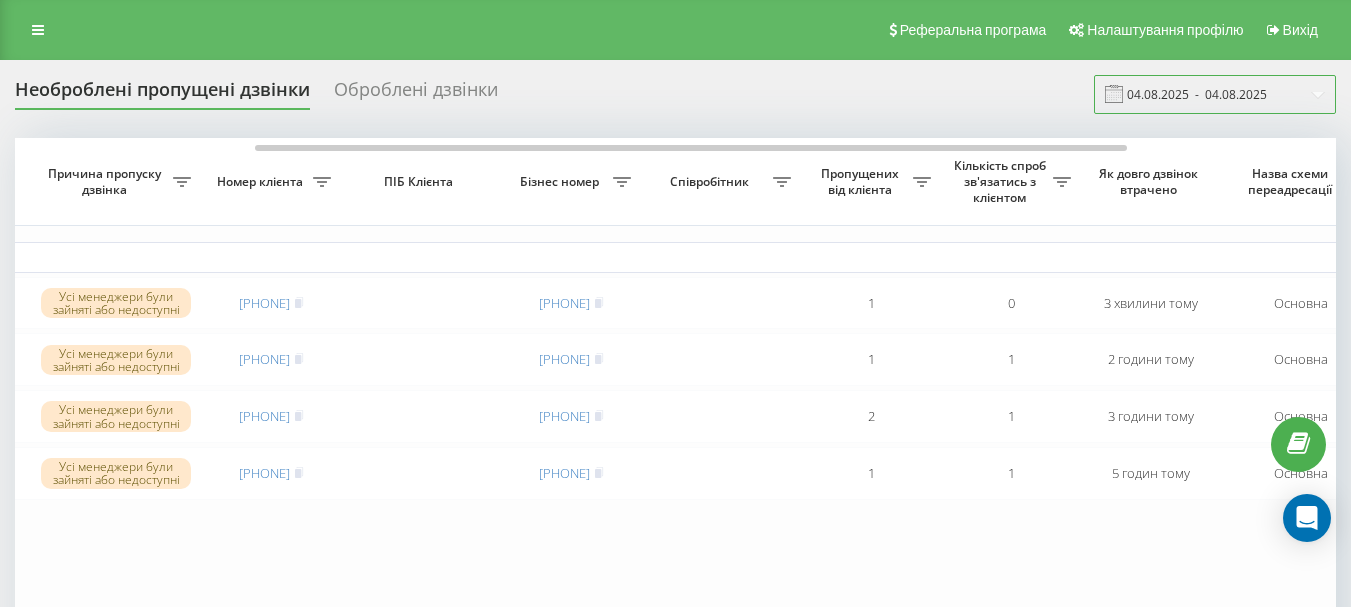 click on "04.08.2025  -  04.08.2025" at bounding box center [1215, 94] 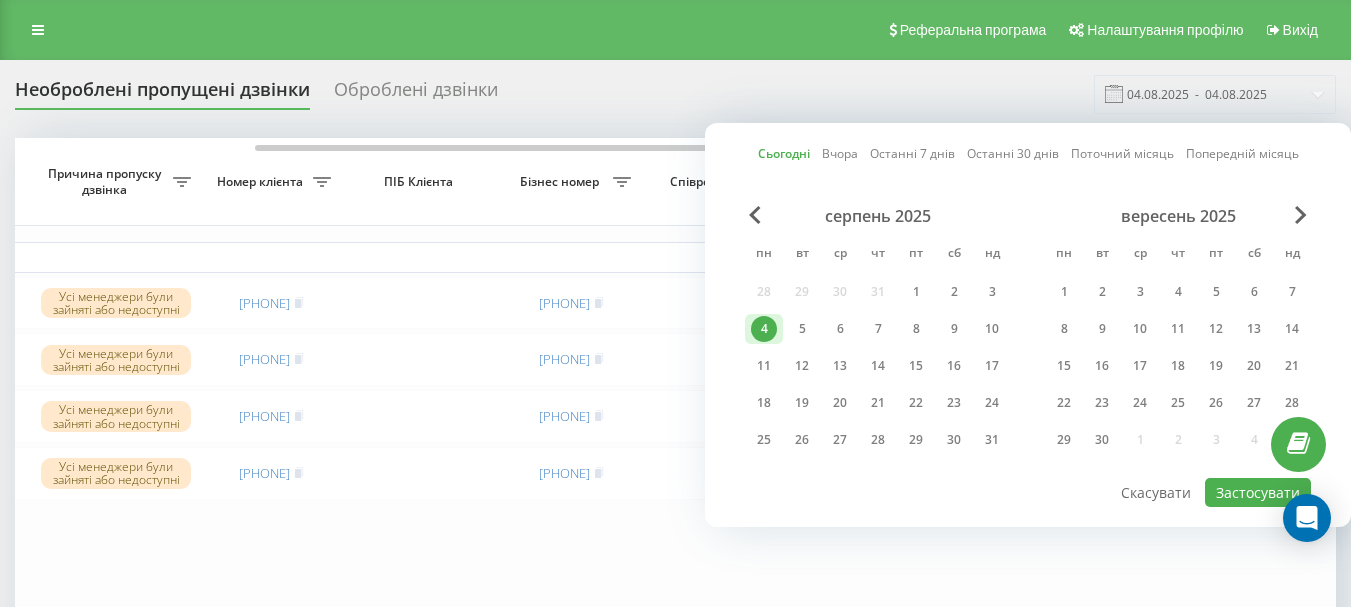 click on "4" at bounding box center (764, 329) 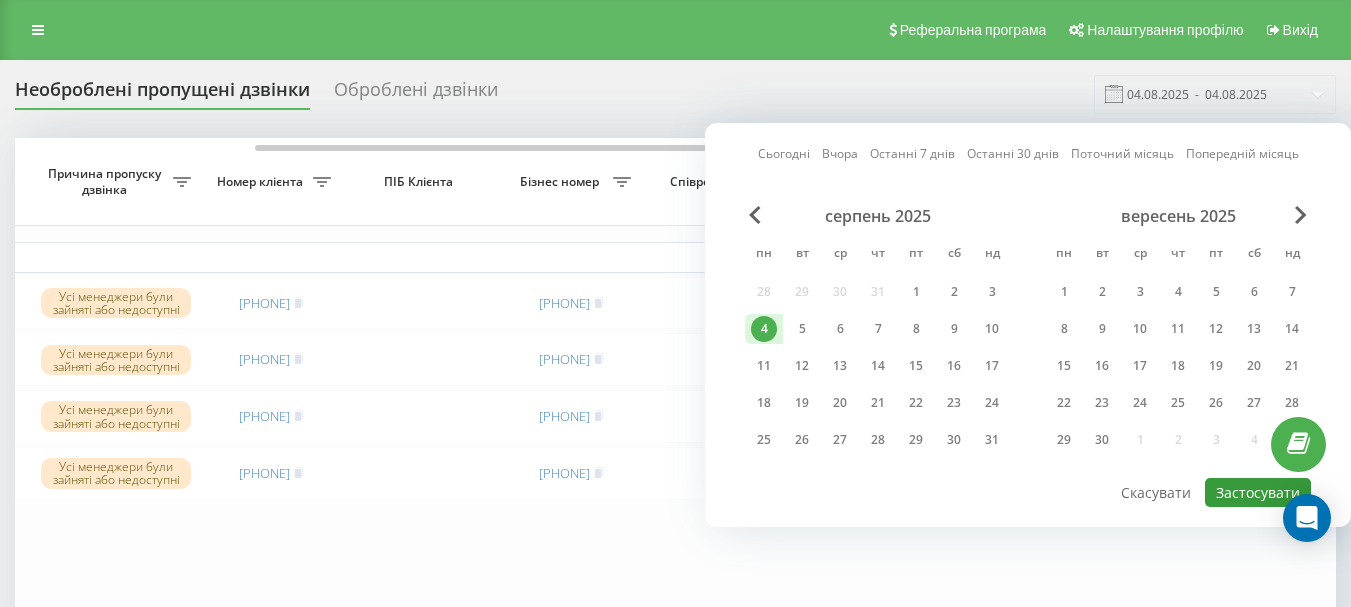 click on "Застосувати" at bounding box center (1258, 492) 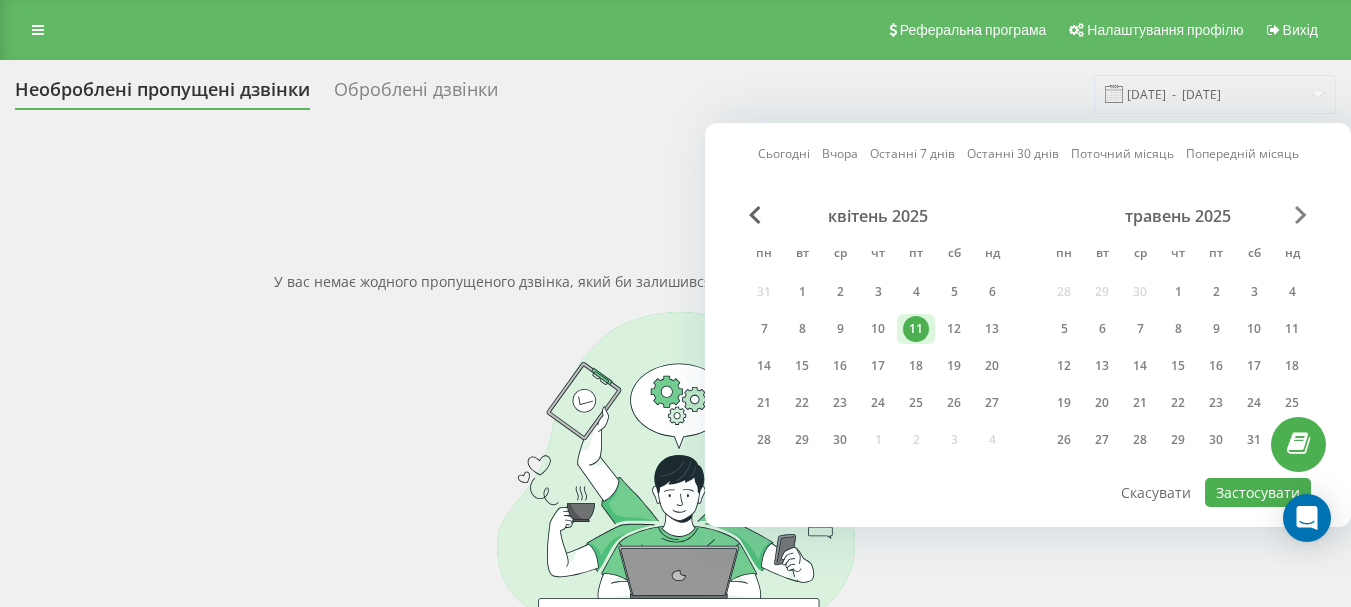 scroll, scrollTop: 0, scrollLeft: 0, axis: both 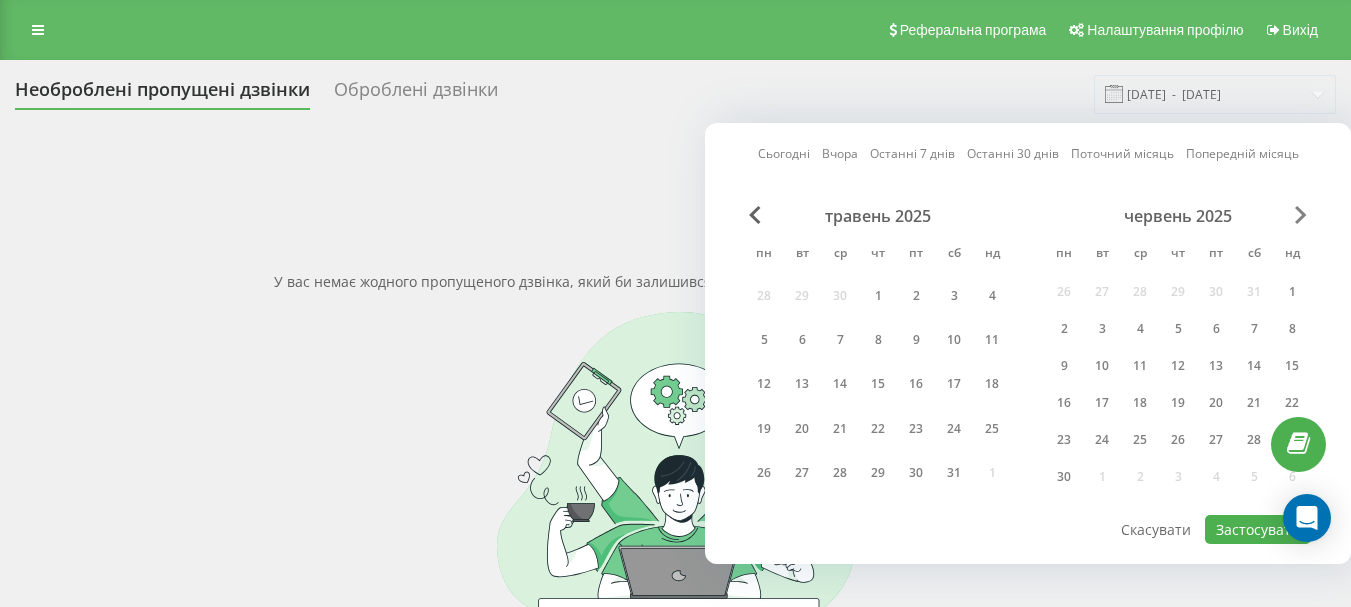 click at bounding box center (1301, 215) 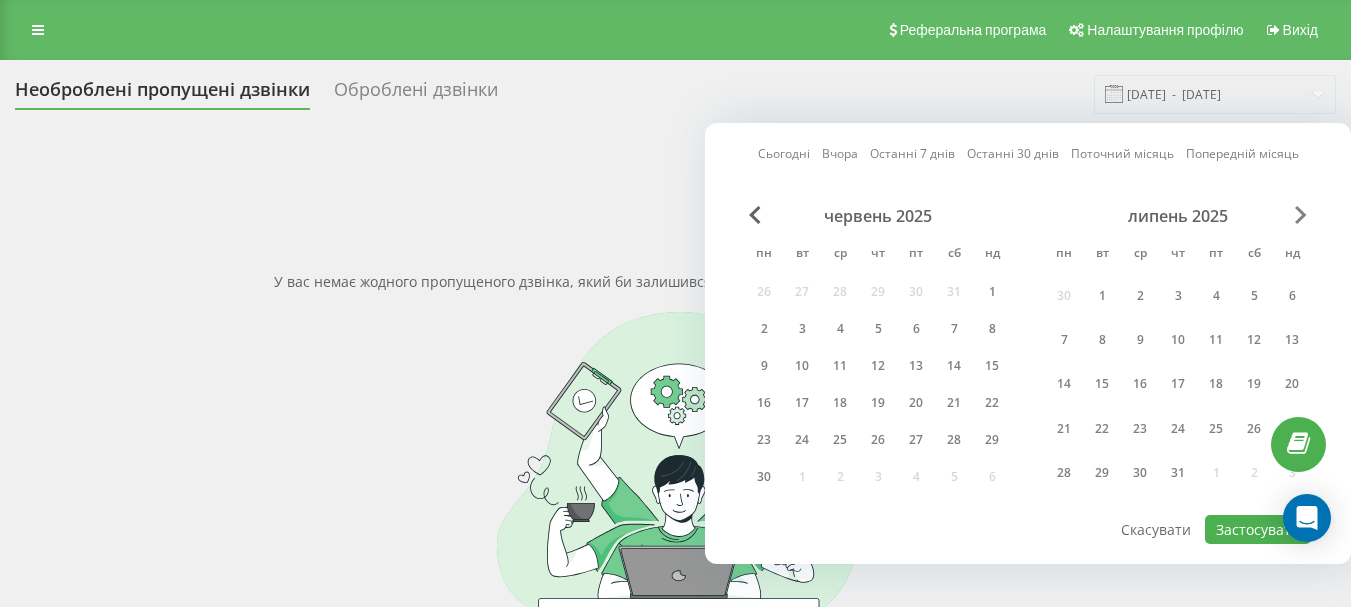 click at bounding box center (1301, 215) 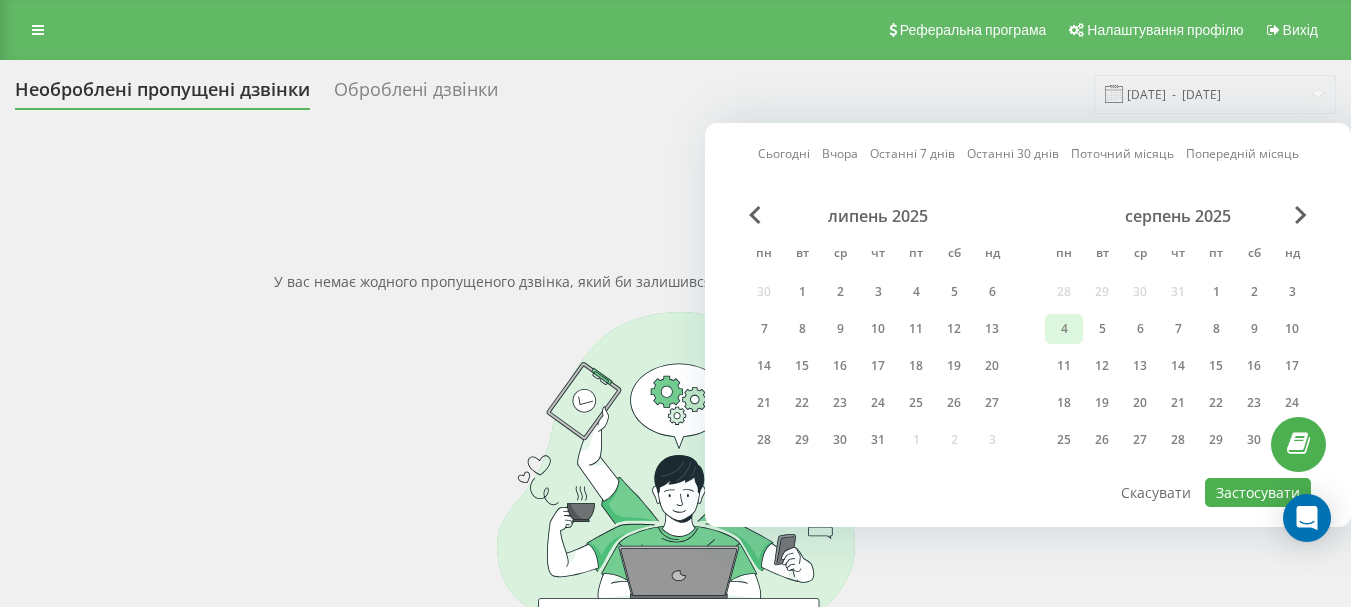 click on "4" at bounding box center (1064, 329) 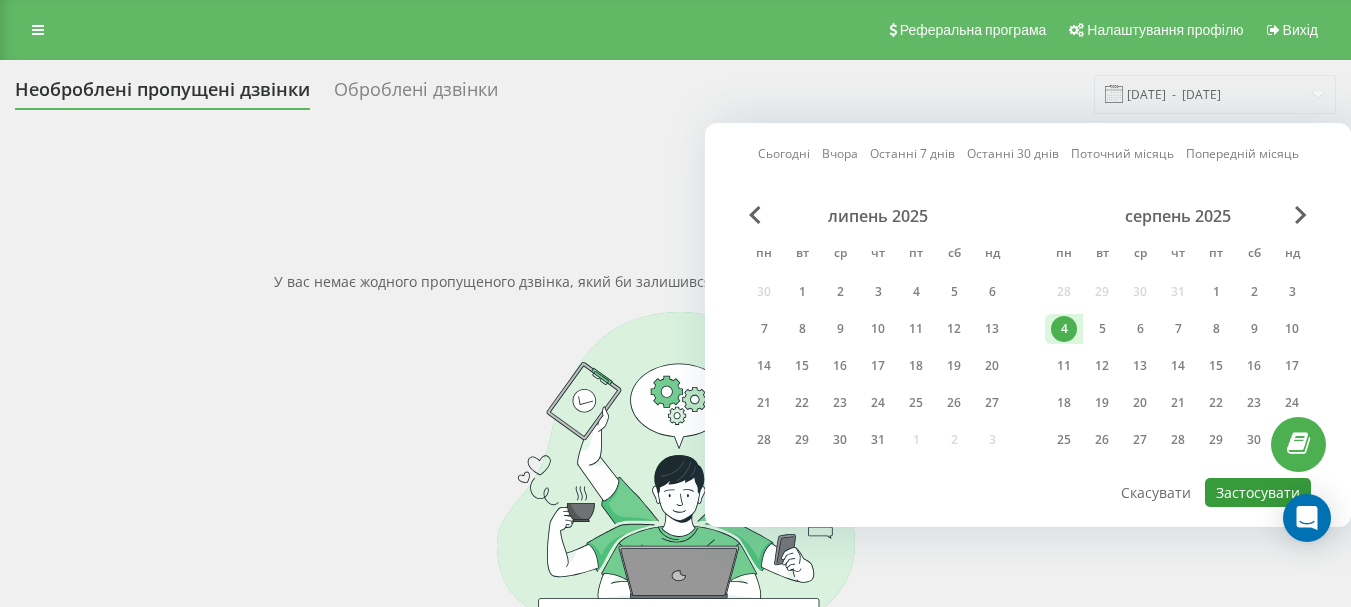 click on "Застосувати" at bounding box center [1258, 492] 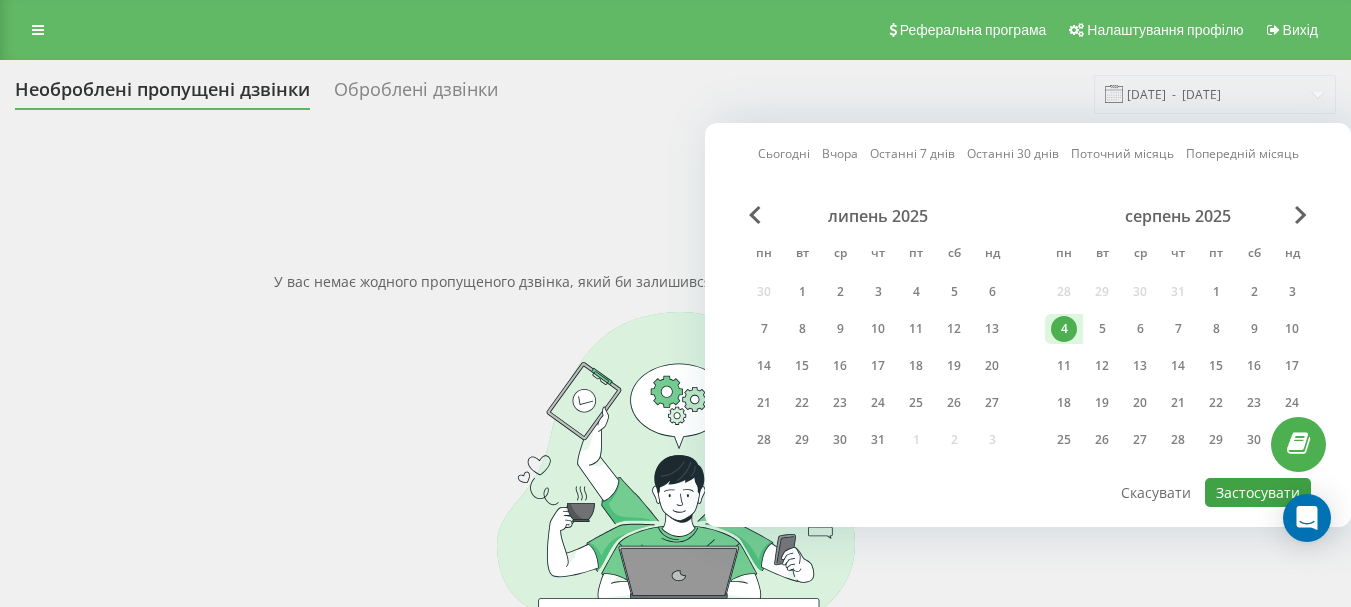type on "04.08.2025  -  04.08.2025" 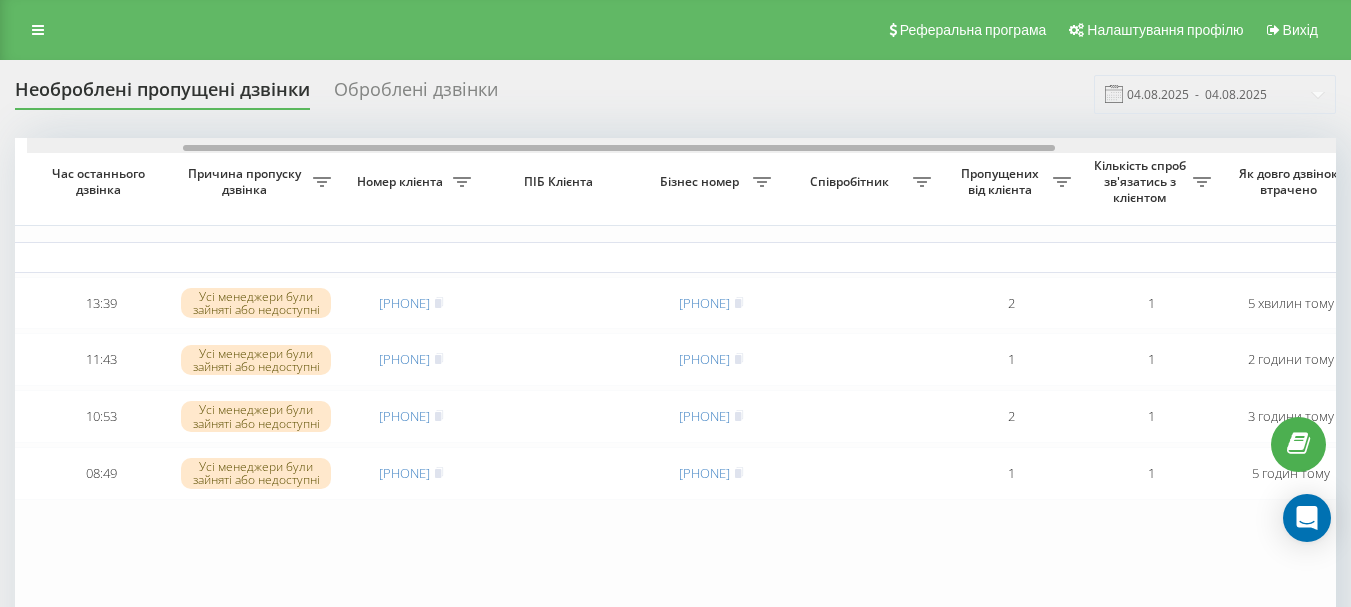 scroll, scrollTop: 0, scrollLeft: 236, axis: horizontal 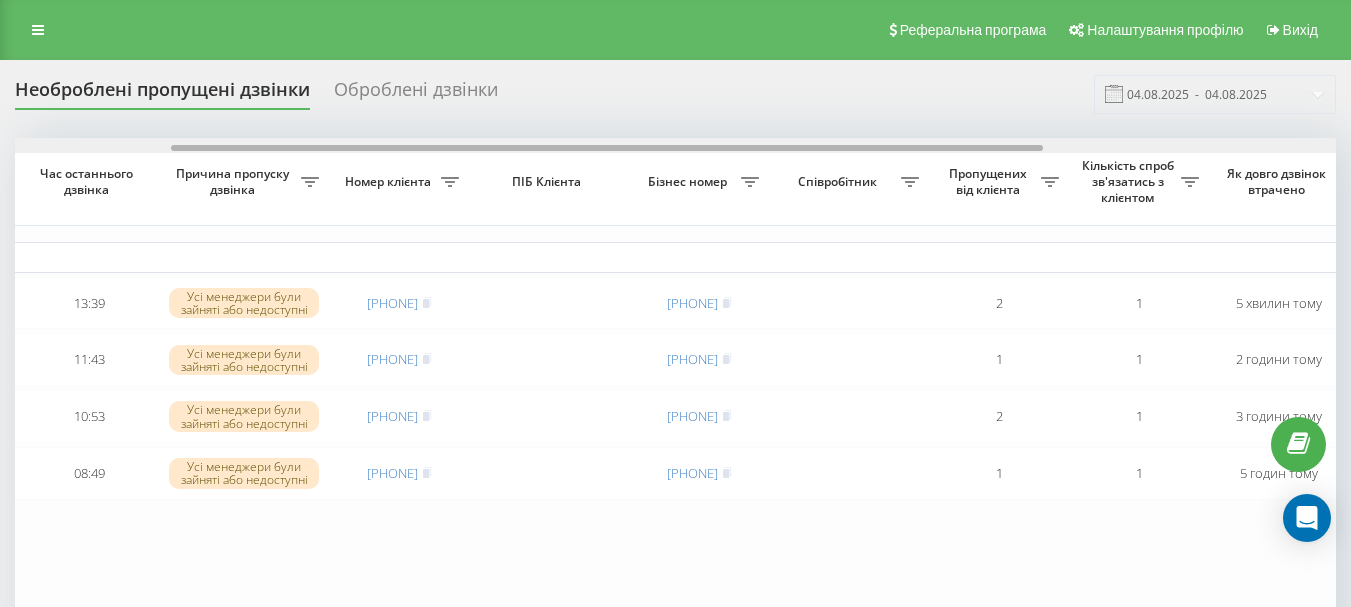 drag, startPoint x: 520, startPoint y: 146, endPoint x: 676, endPoint y: 165, distance: 157.15279 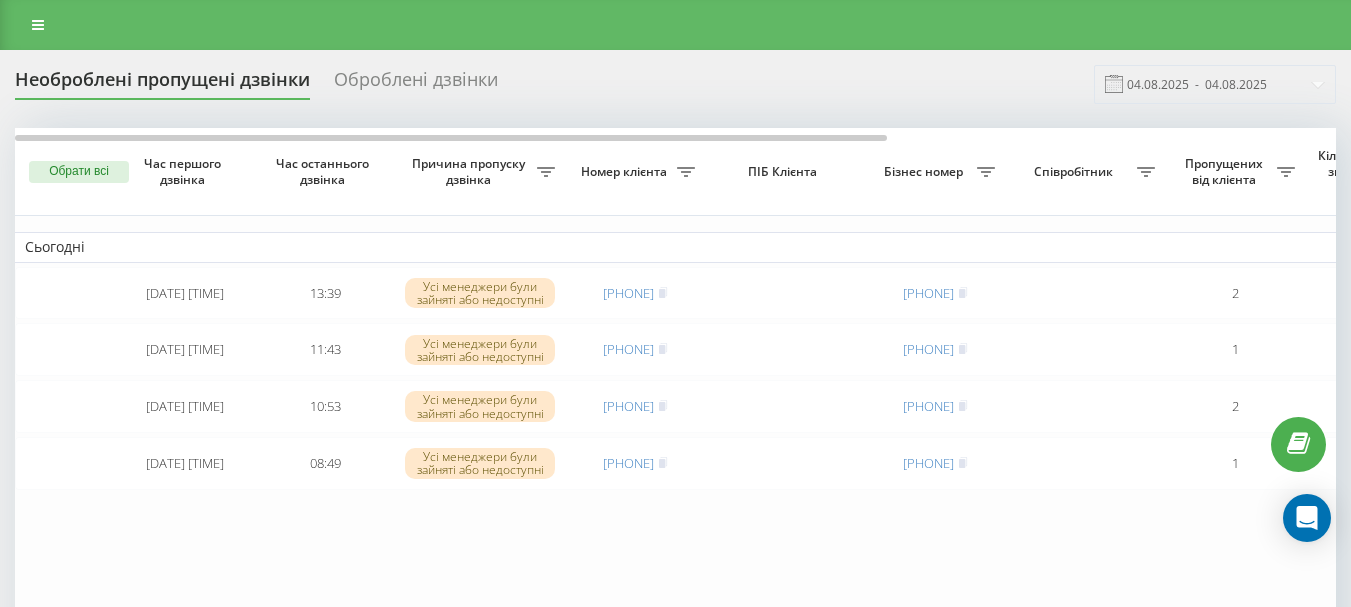 scroll, scrollTop: 0, scrollLeft: 0, axis: both 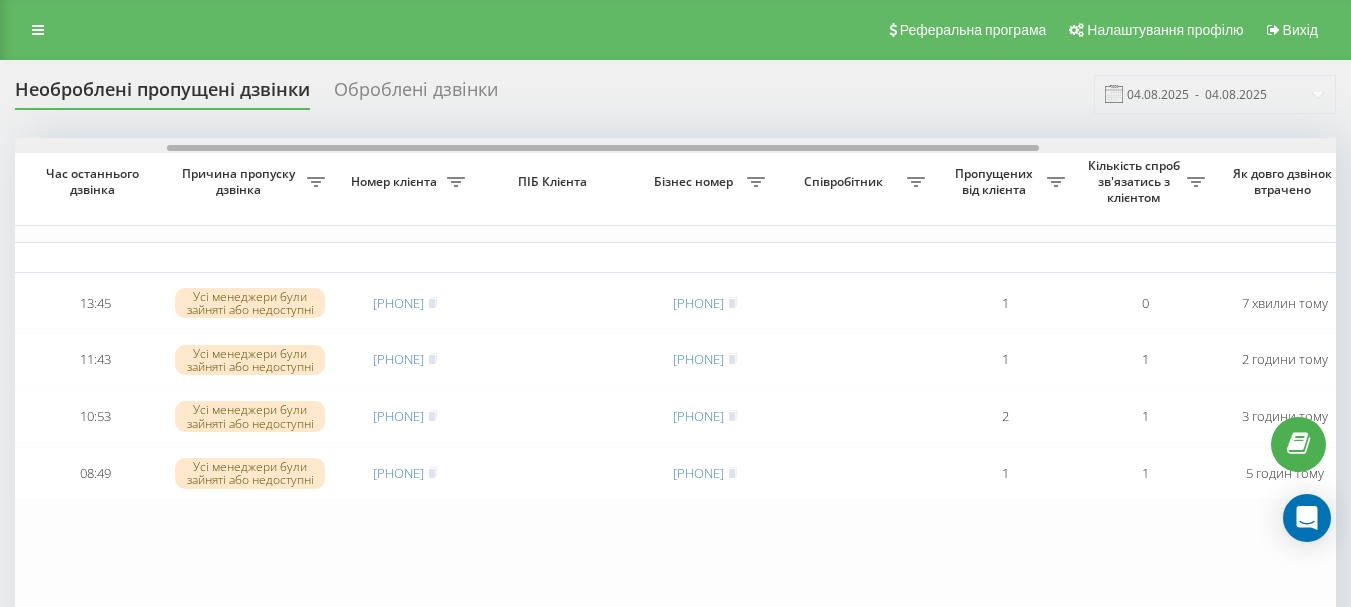 click on "Обрати всі Час першого дзвінка Час останнього дзвінка Причина пропуску дзвінка Номер клієнта [NAME] Бізнес номер Співробітник Пропущених від клієнта Кількість спроб зв'язатись з клієнтом Як довго дзвінок втрачено Назва схеми переадресації Коментар до дзвінка Сьогодні [DATE] [TIME] [TIME] Усі менеджери були зайняті або недоступні [PHONE] [PHONE] 1 0 7 хвилин тому Основна Обробити Не вдалося зв'язатися Зв'язався з клієнтом за допомогою іншого каналу Клієнт передзвонив сам з іншого номера Інший варіант [DATE] [TIME] [TIME] [PHONE] [PHONE] 1 1 2 години тому Основна 10:53" at bounding box center [675, 390] 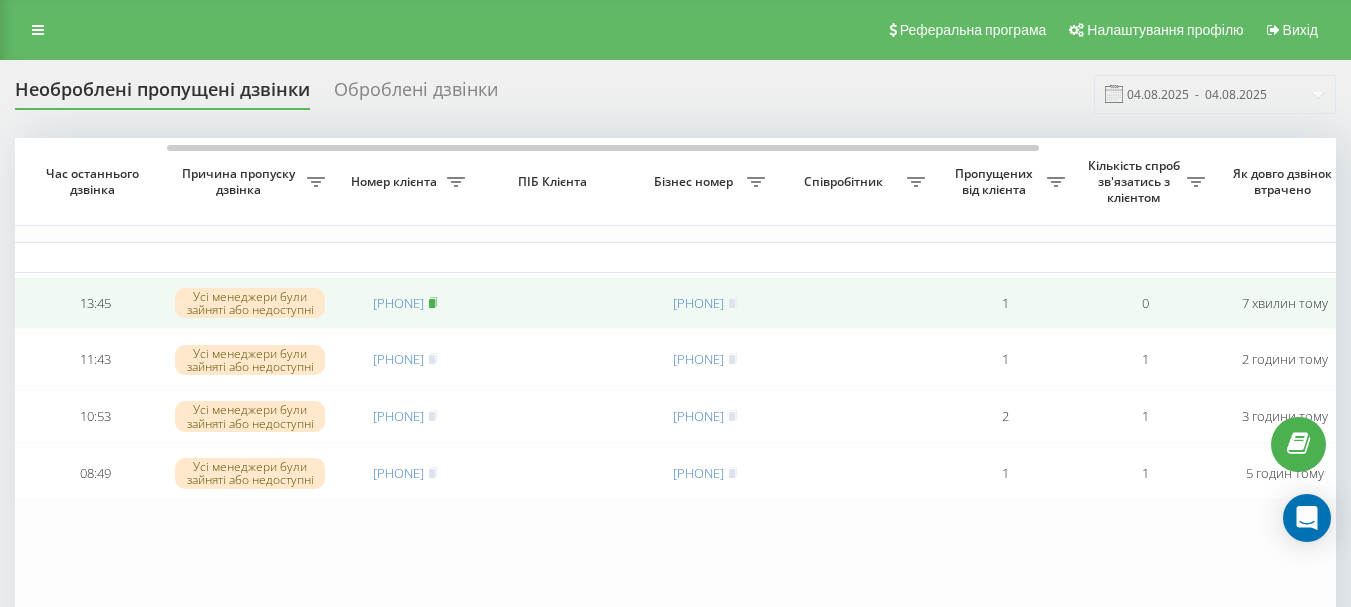 click 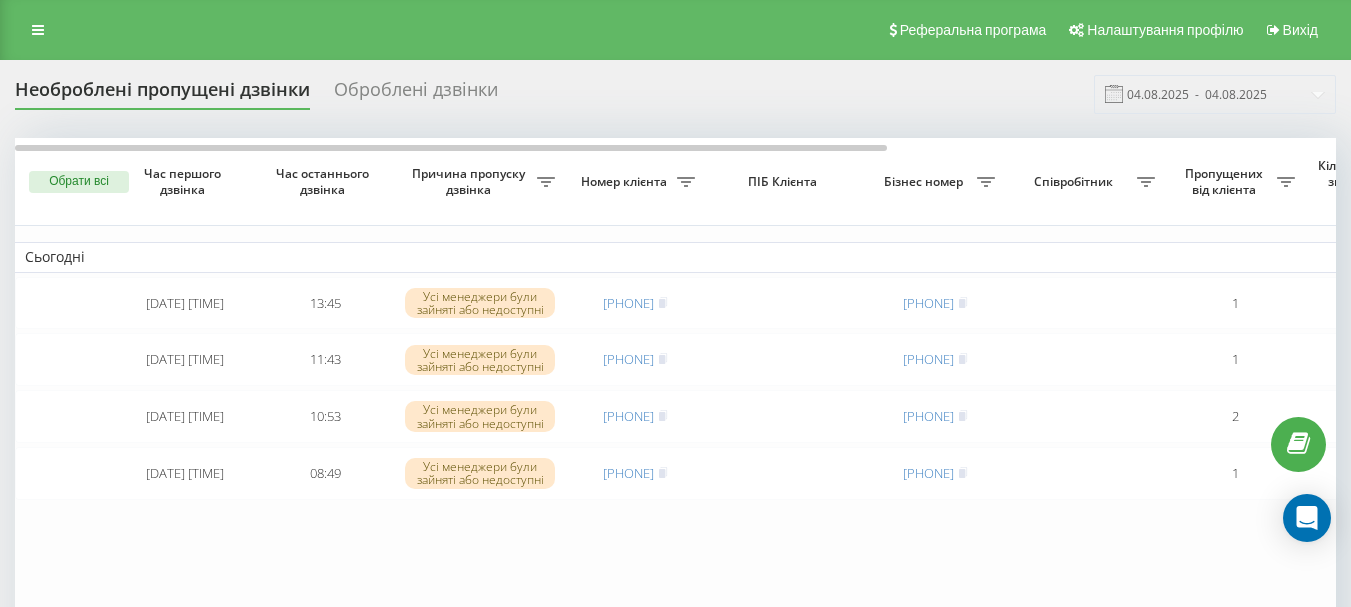 scroll, scrollTop: 0, scrollLeft: 0, axis: both 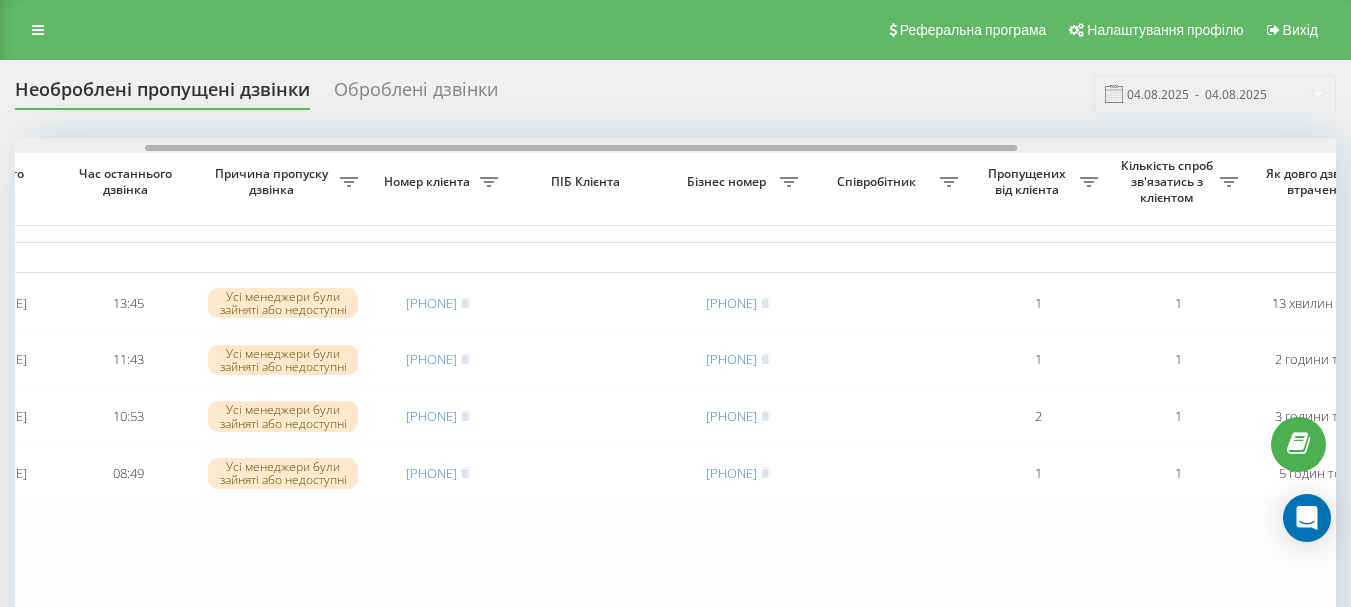 drag, startPoint x: 347, startPoint y: 147, endPoint x: 477, endPoint y: 172, distance: 132.38202 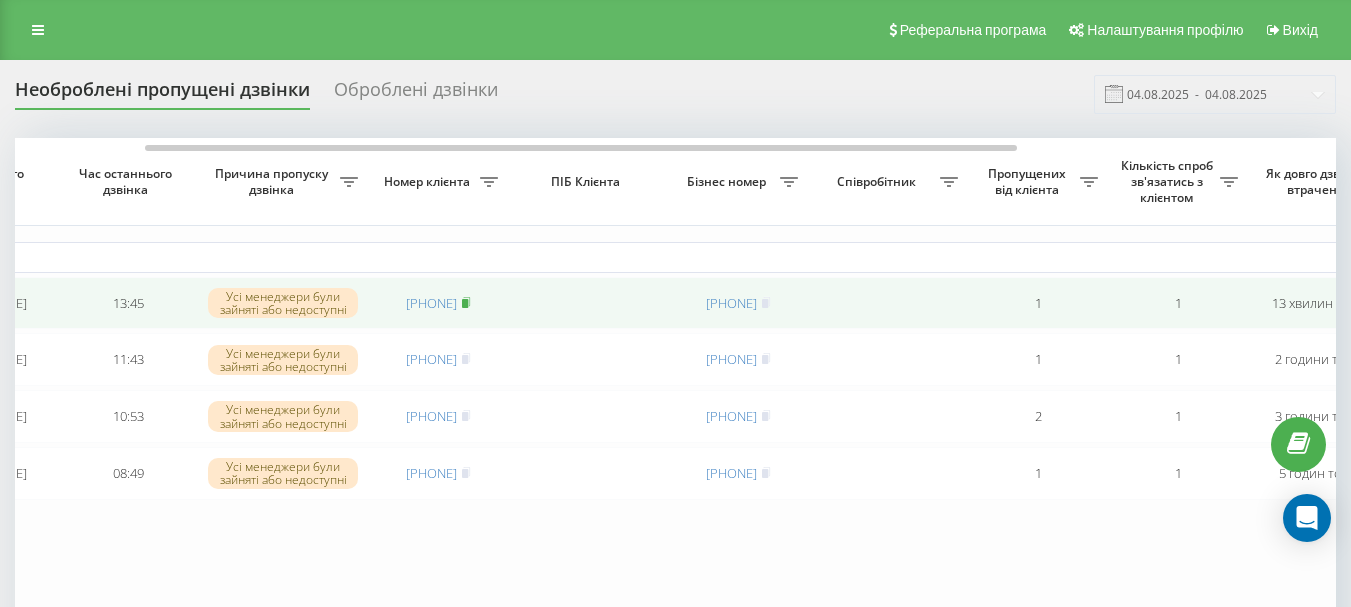 click 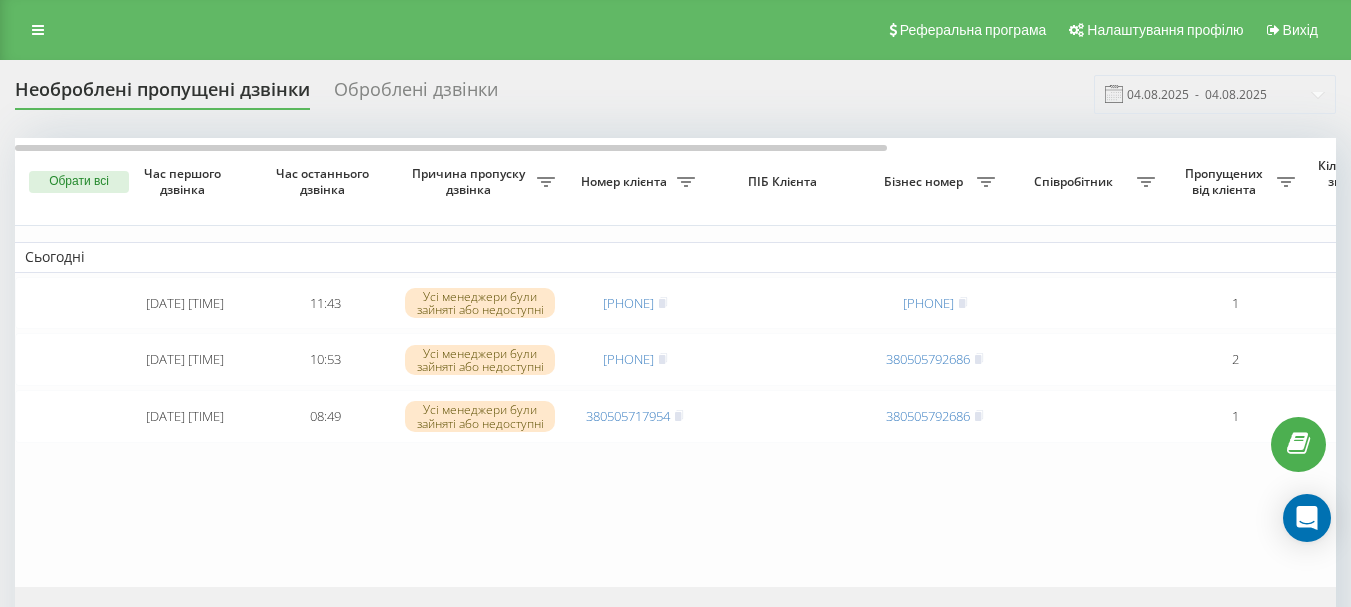 scroll, scrollTop: 0, scrollLeft: 0, axis: both 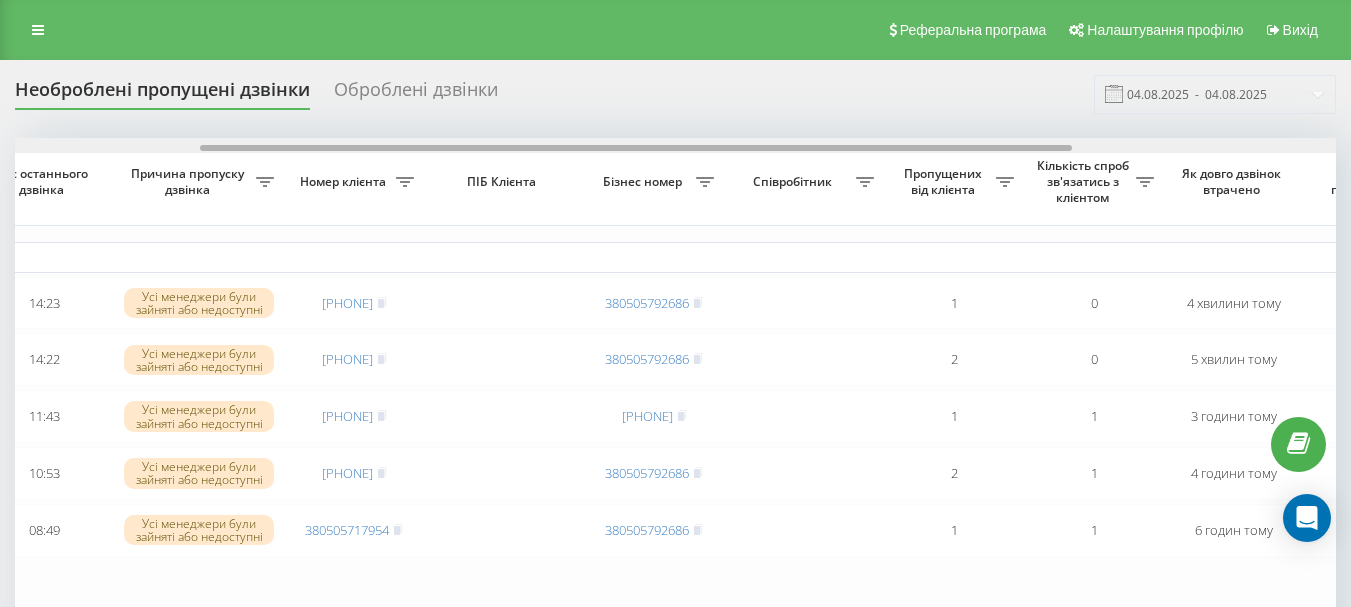 drag, startPoint x: 505, startPoint y: 153, endPoint x: 658, endPoint y: 157, distance: 153.05228 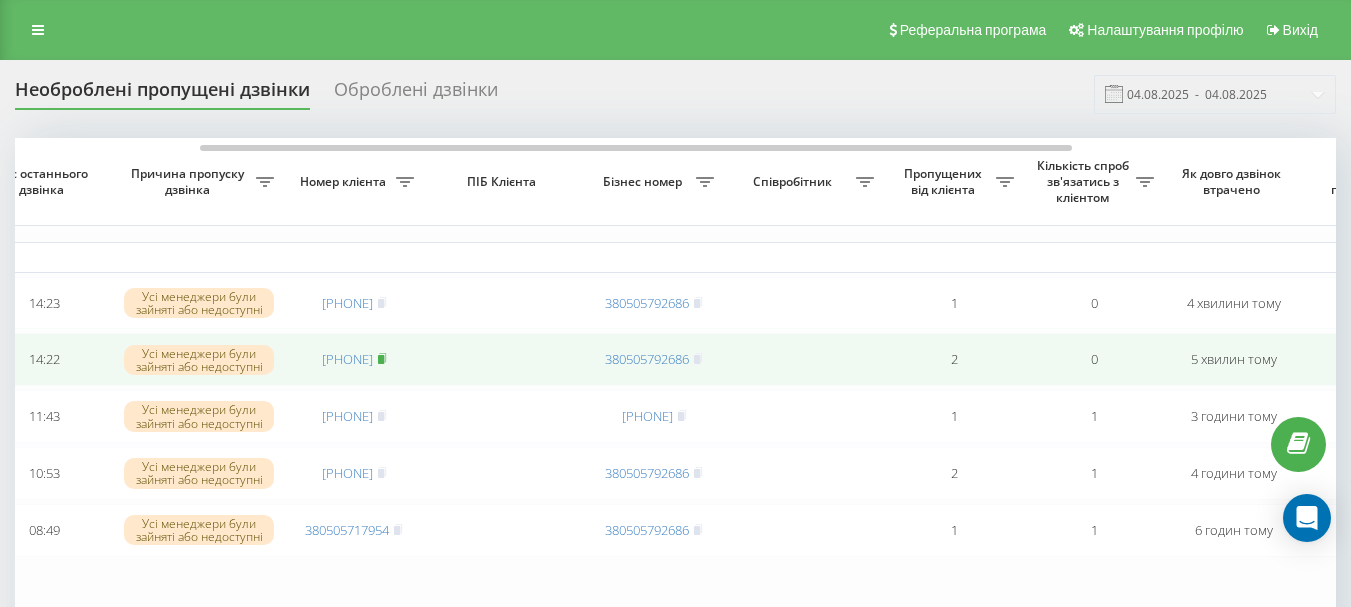 click 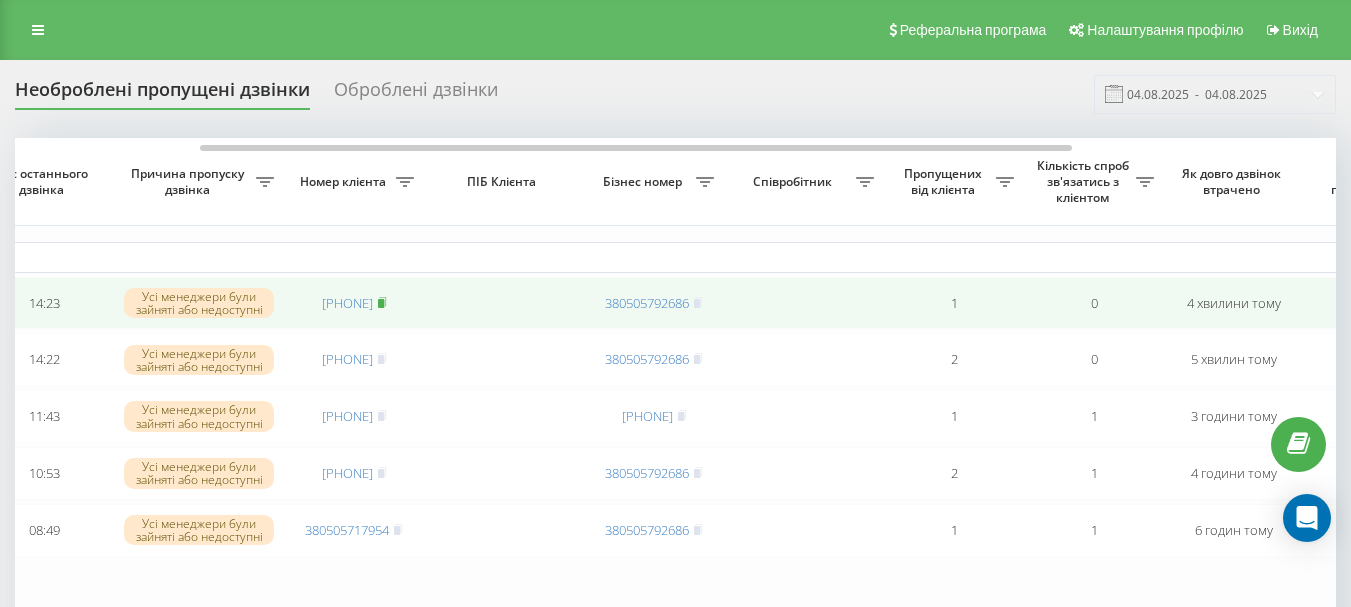 click 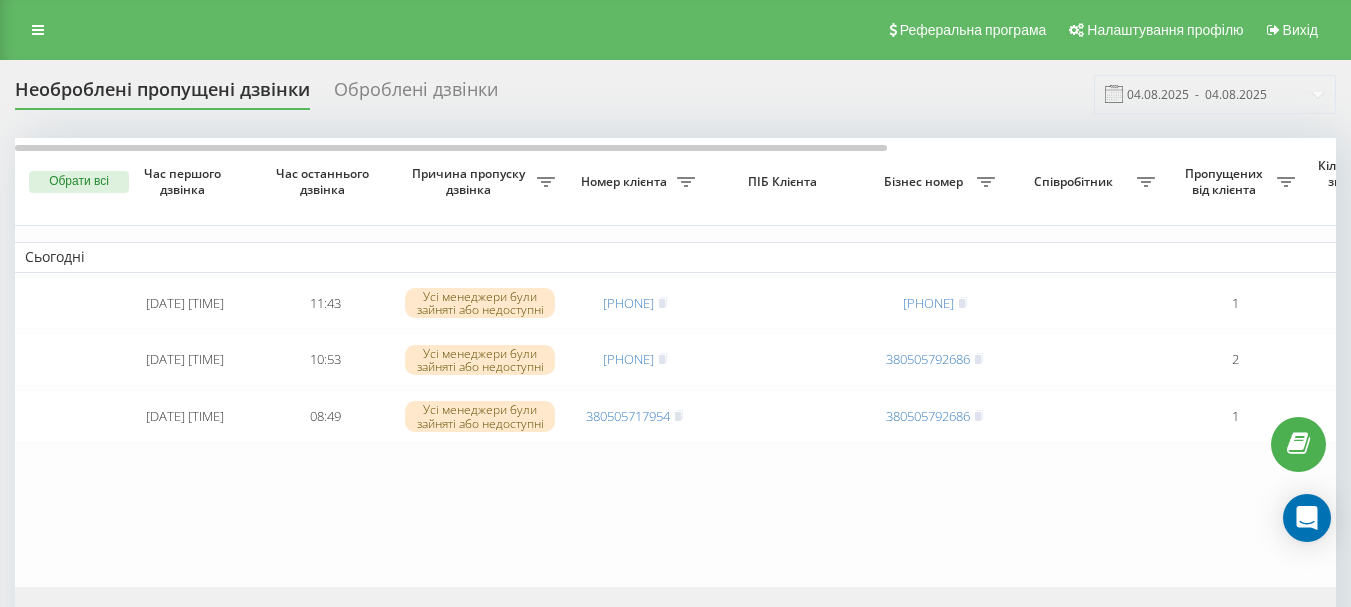 scroll, scrollTop: 0, scrollLeft: 0, axis: both 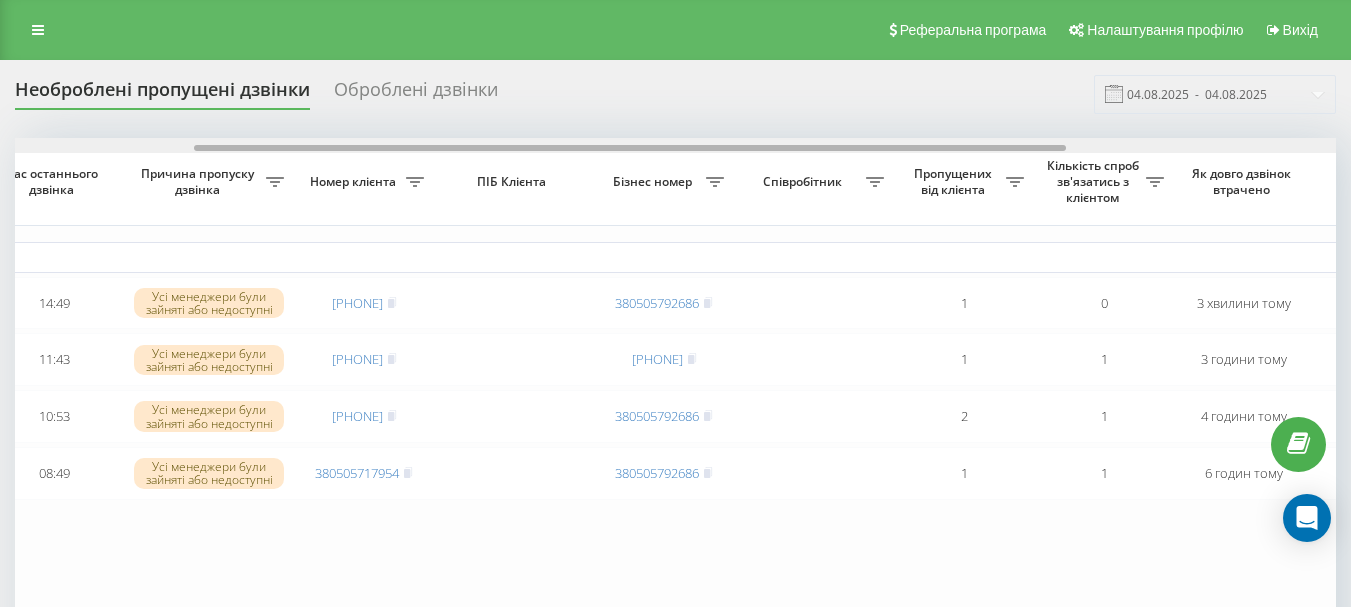 drag, startPoint x: 458, startPoint y: 150, endPoint x: 637, endPoint y: 152, distance: 179.01117 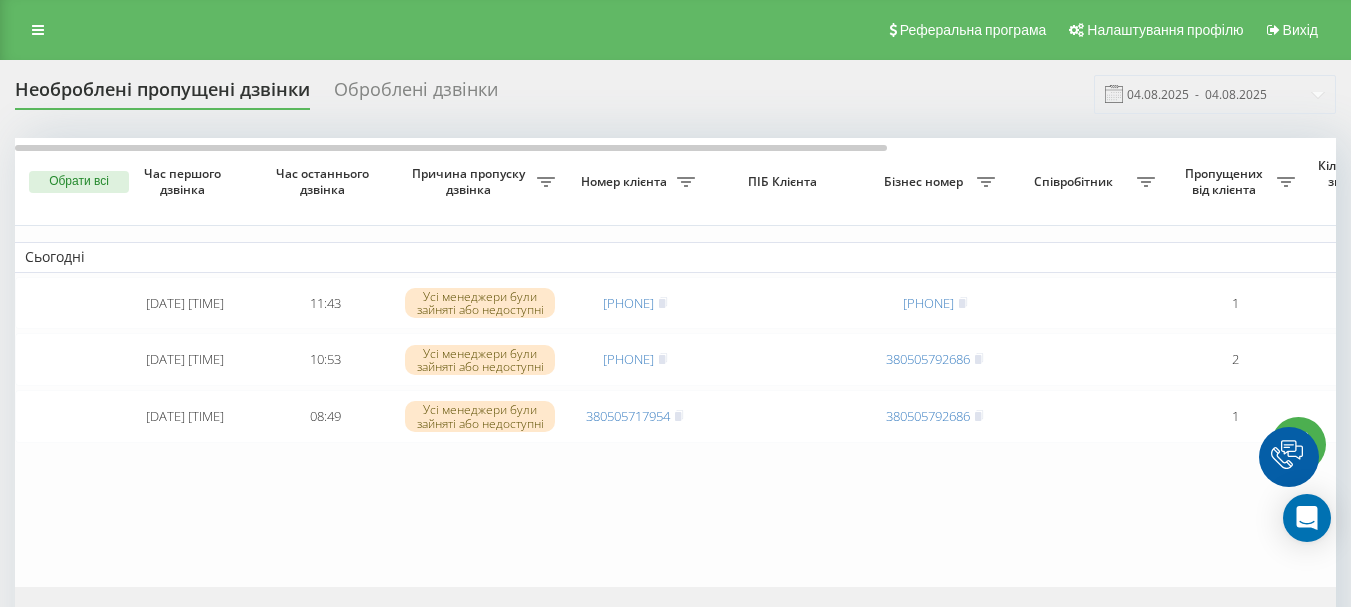 scroll, scrollTop: 0, scrollLeft: 0, axis: both 